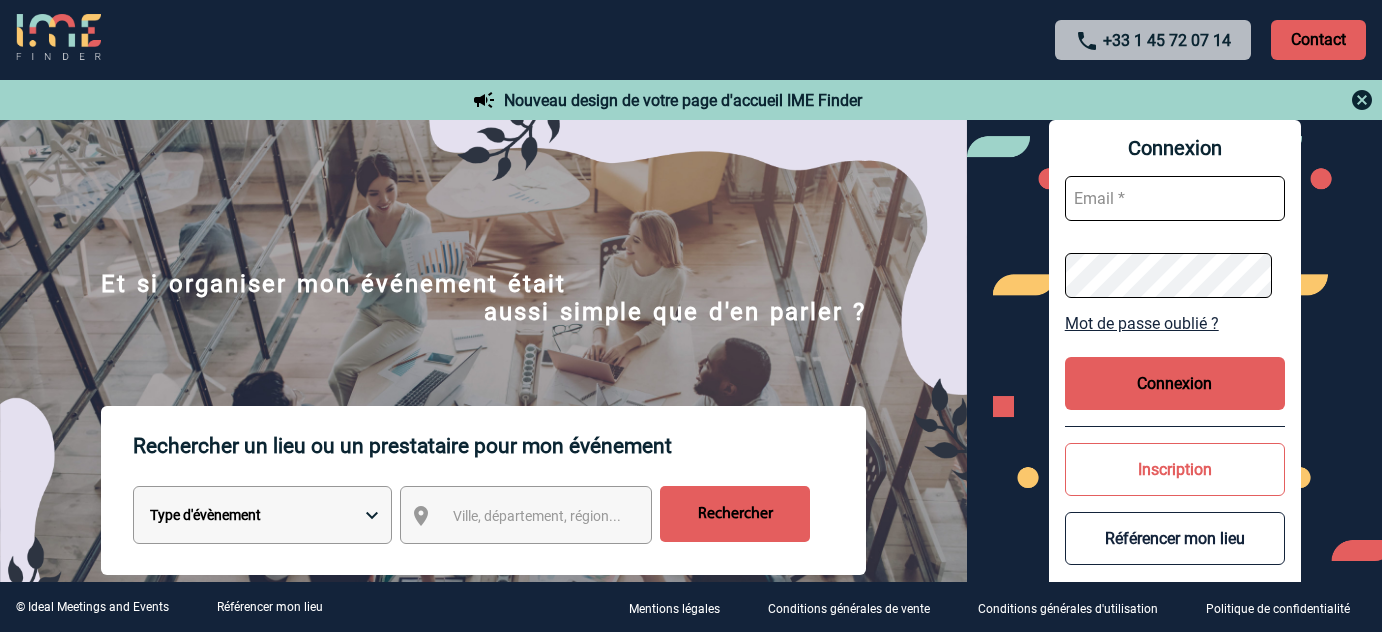 scroll, scrollTop: 0, scrollLeft: 0, axis: both 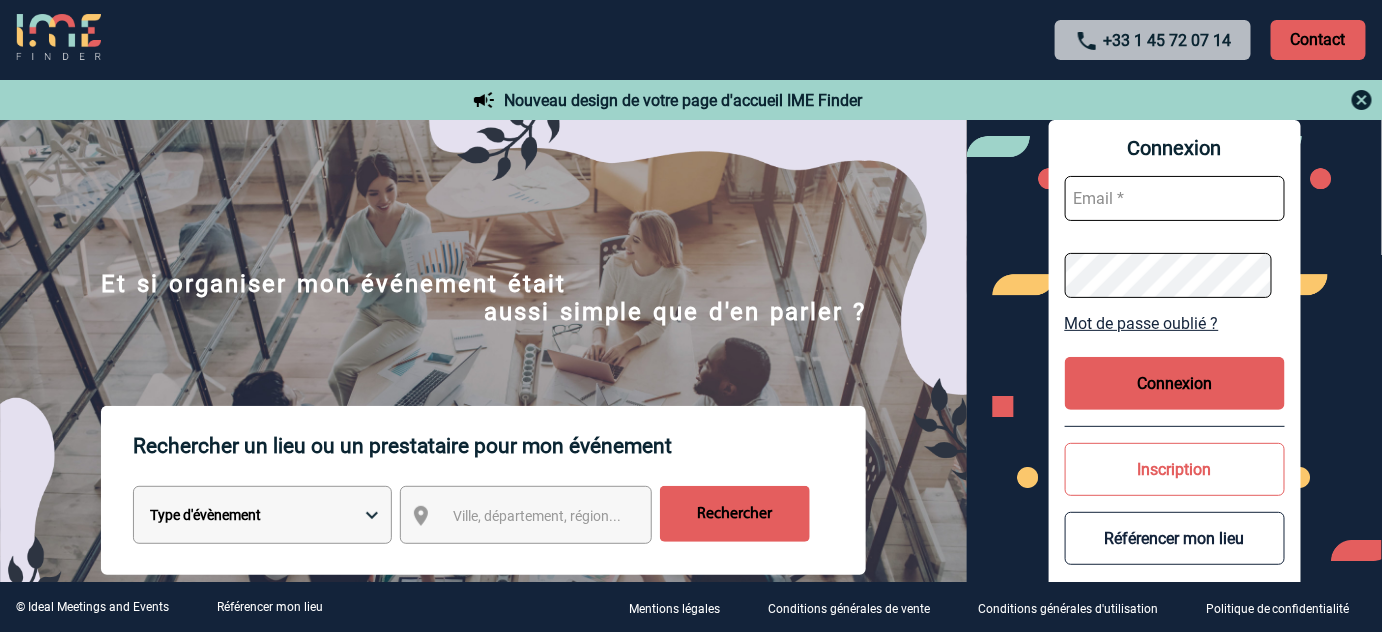 type on "[EMAIL]" 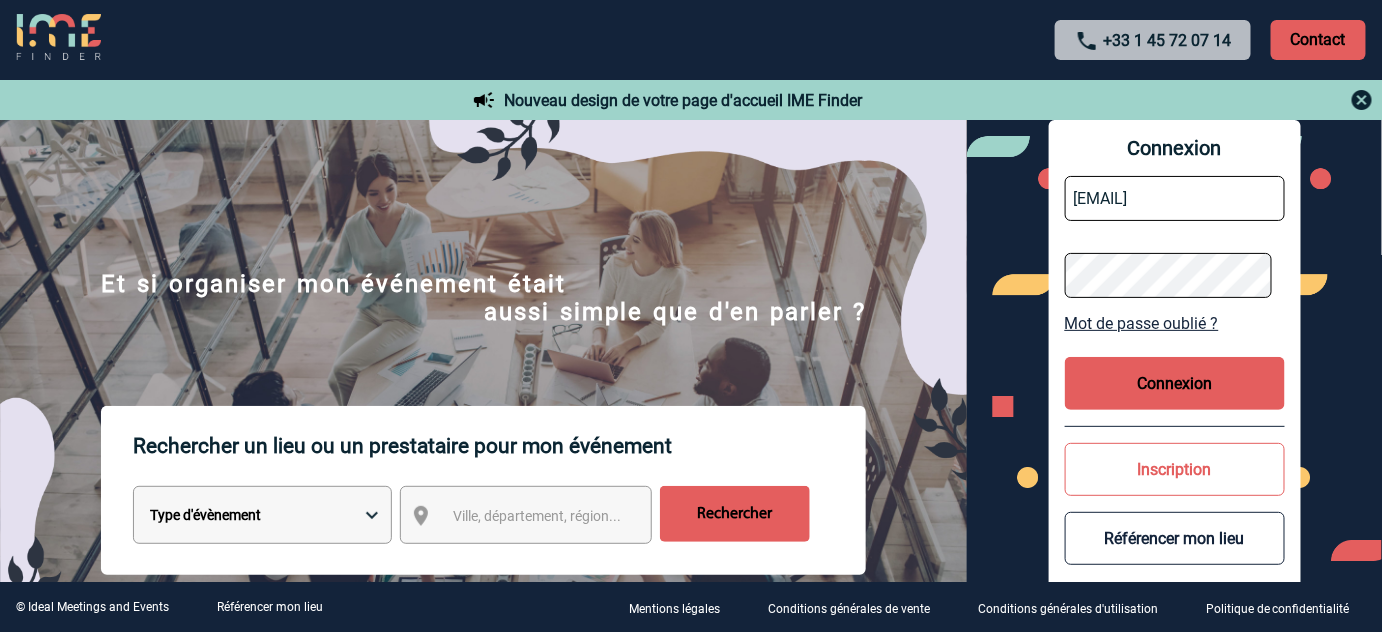 click on "Connexion" at bounding box center [1175, 383] 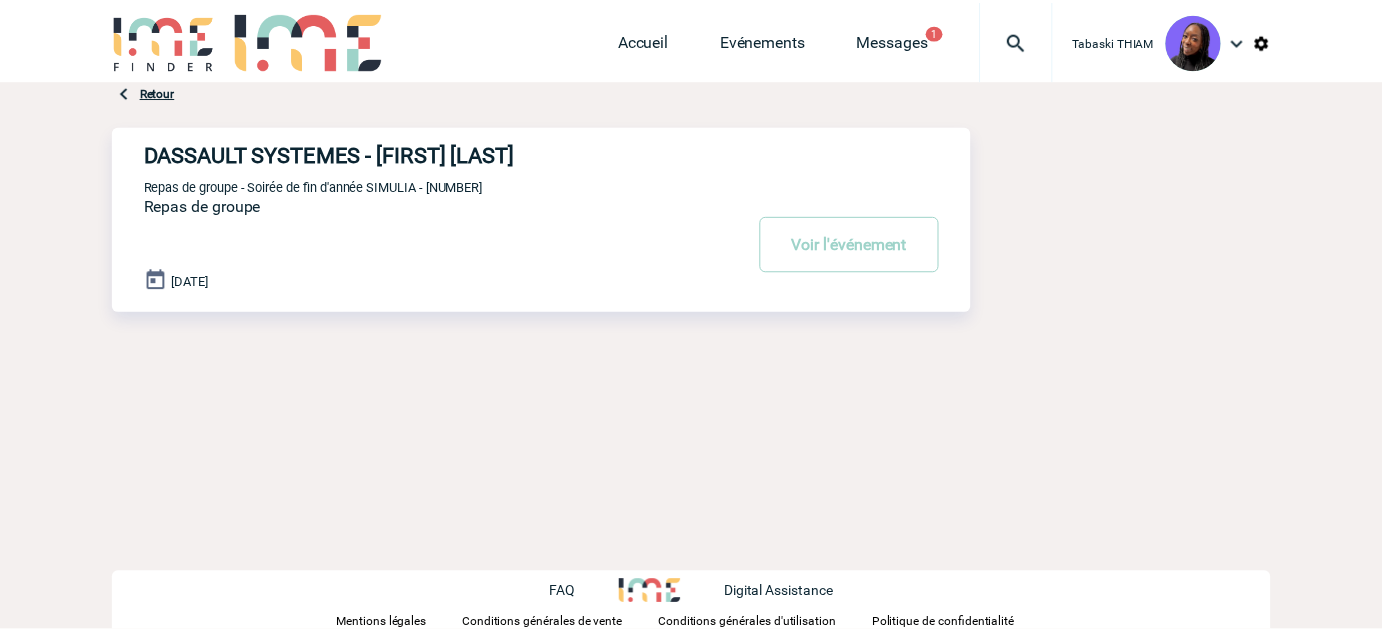 scroll, scrollTop: 0, scrollLeft: 0, axis: both 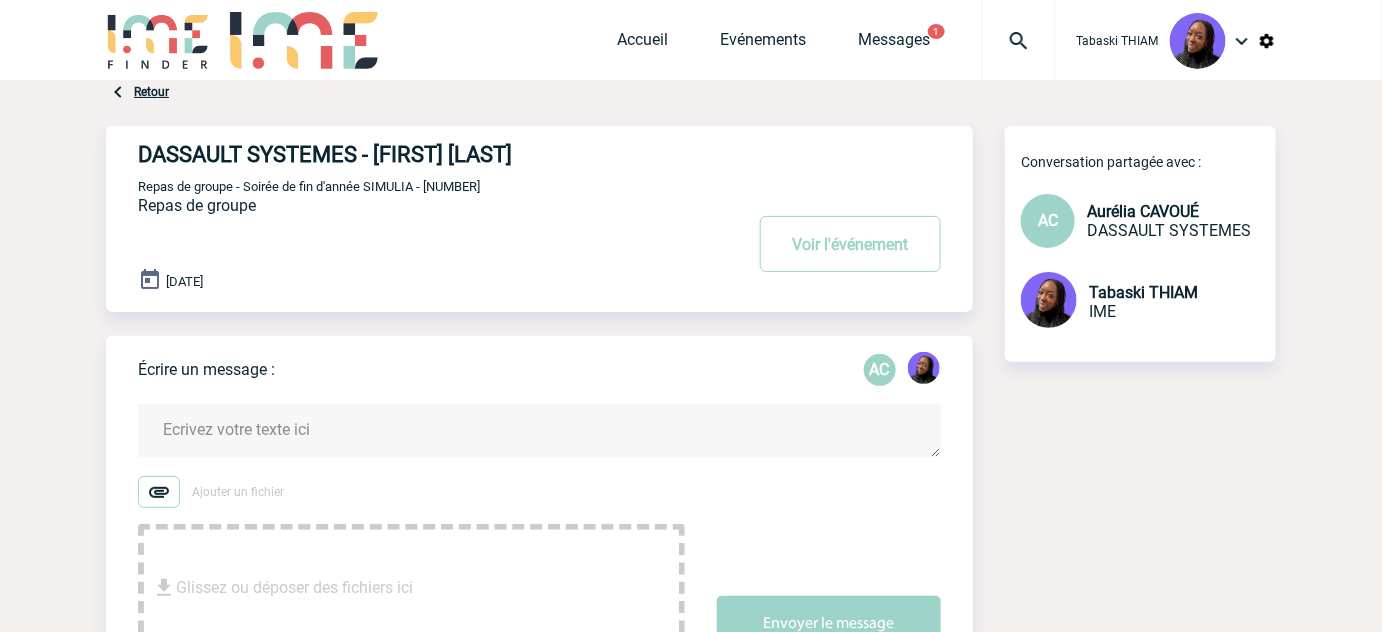 click on "Repas de groupe - Soirée de fin d'année SIMULIA - [NUMBER]" at bounding box center (309, 186) 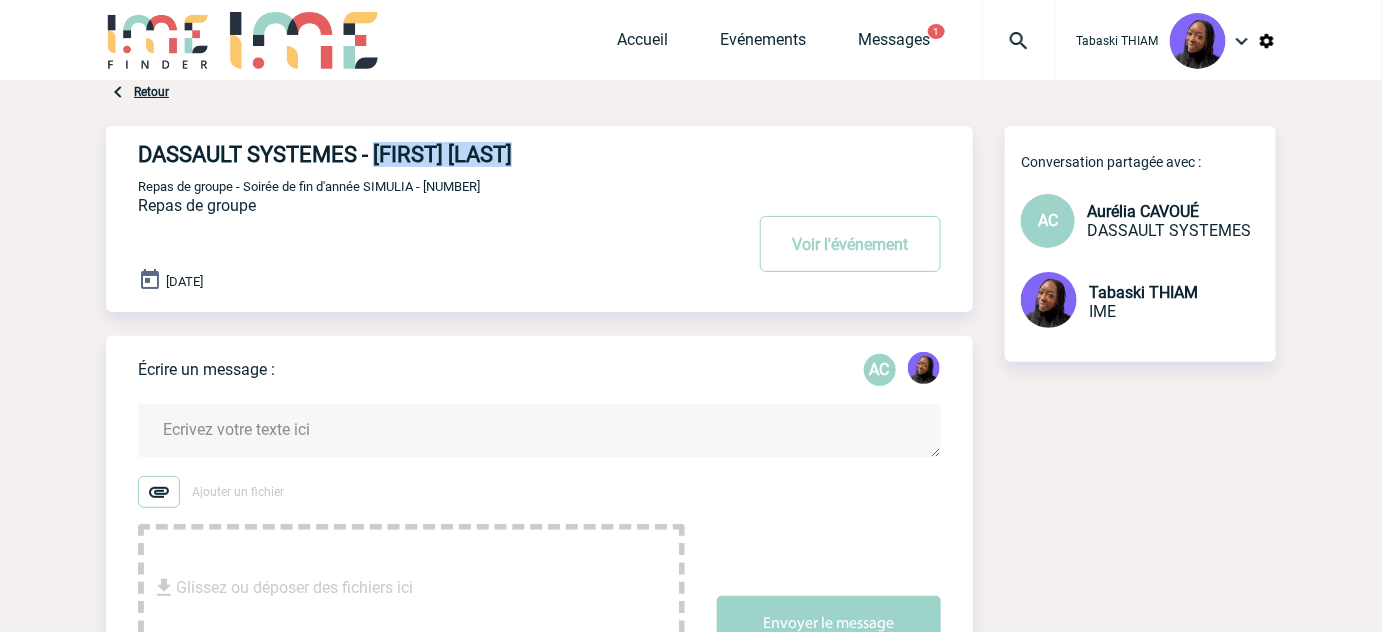 drag, startPoint x: 514, startPoint y: 157, endPoint x: 380, endPoint y: 162, distance: 134.09325 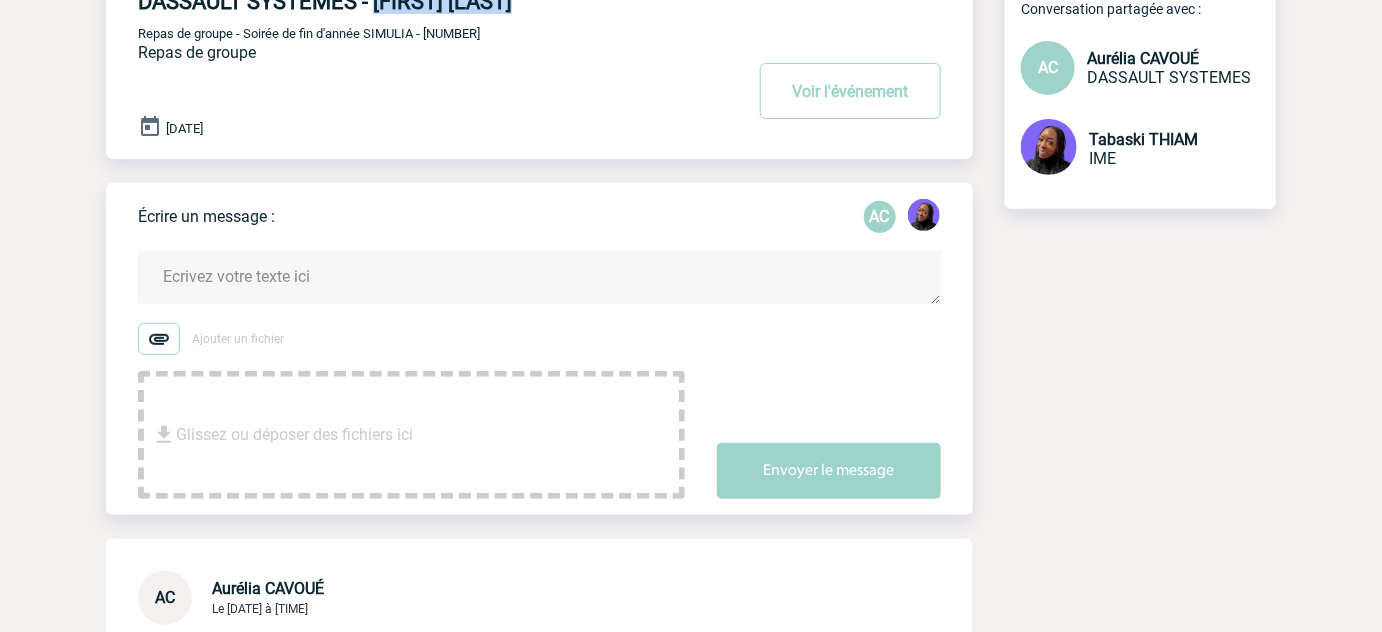 scroll, scrollTop: 90, scrollLeft: 0, axis: vertical 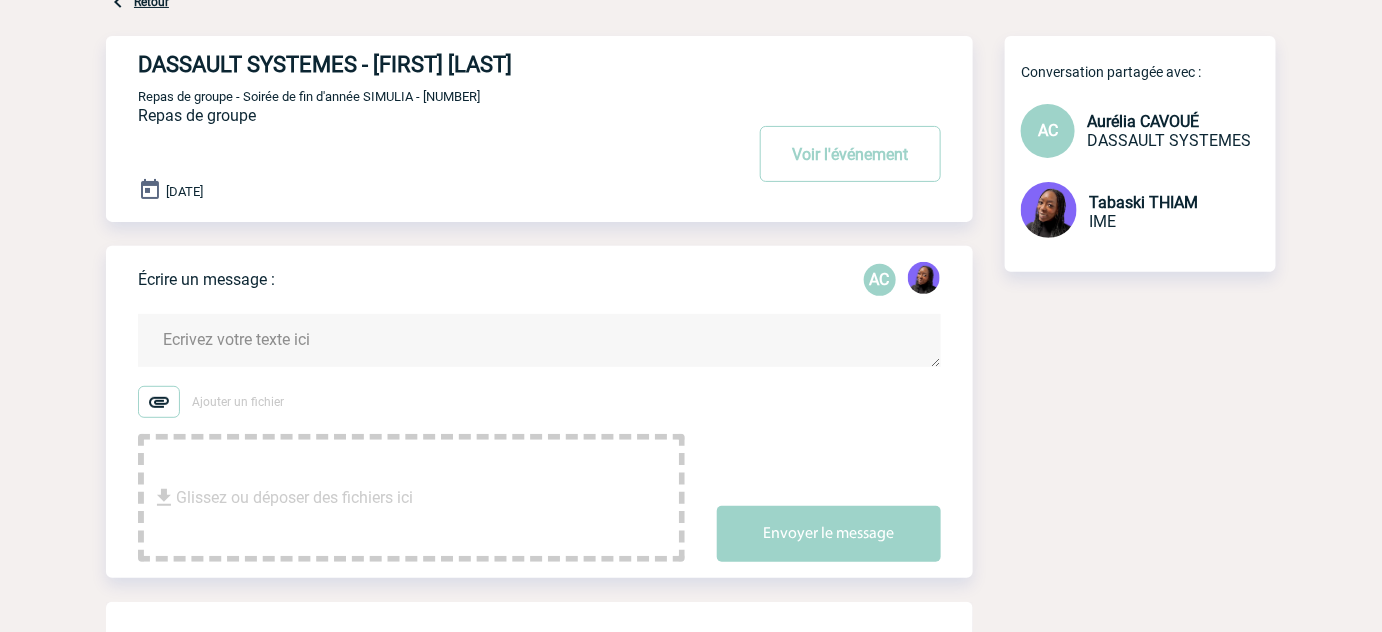 click at bounding box center (539, 340) 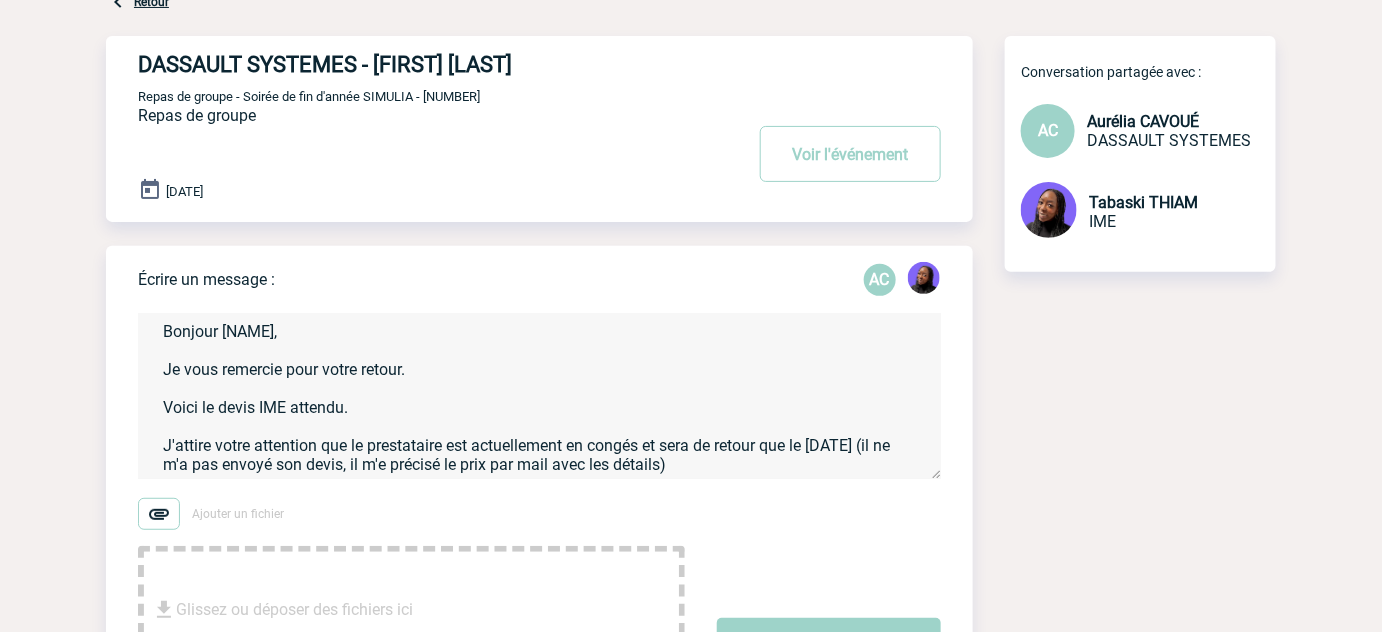 scroll, scrollTop: 47, scrollLeft: 0, axis: vertical 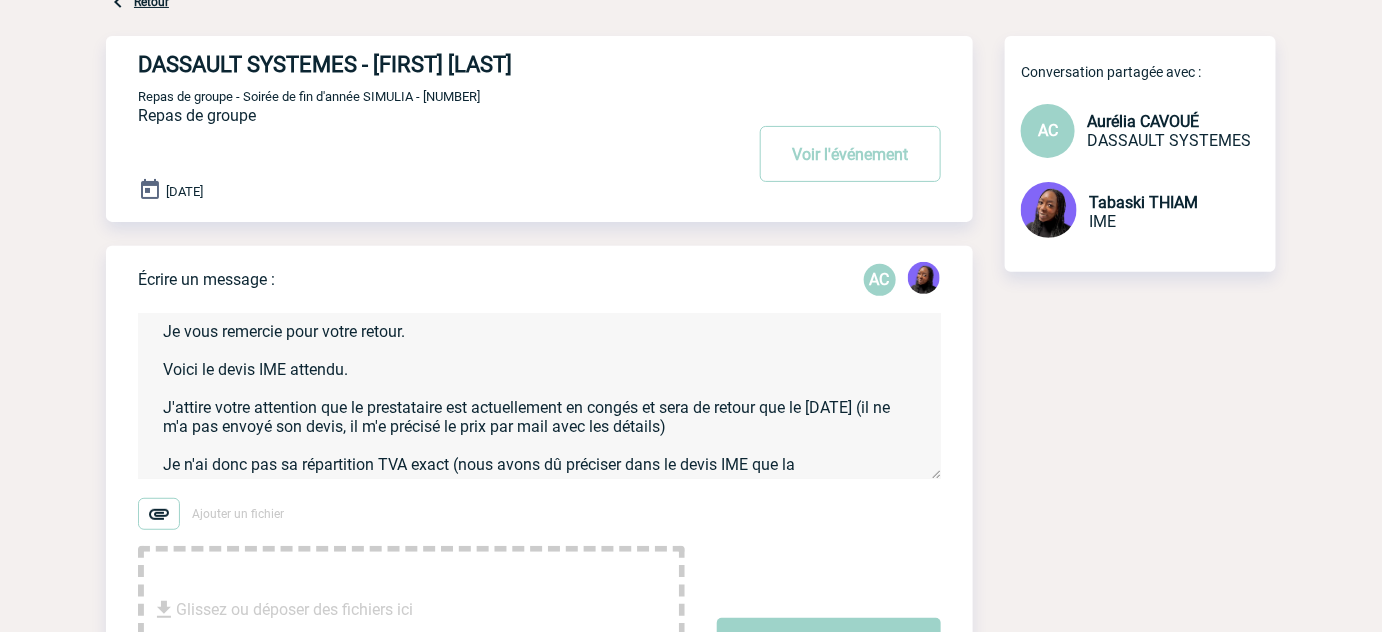 paste on "Répartition de TVA ajustée à la facturation" 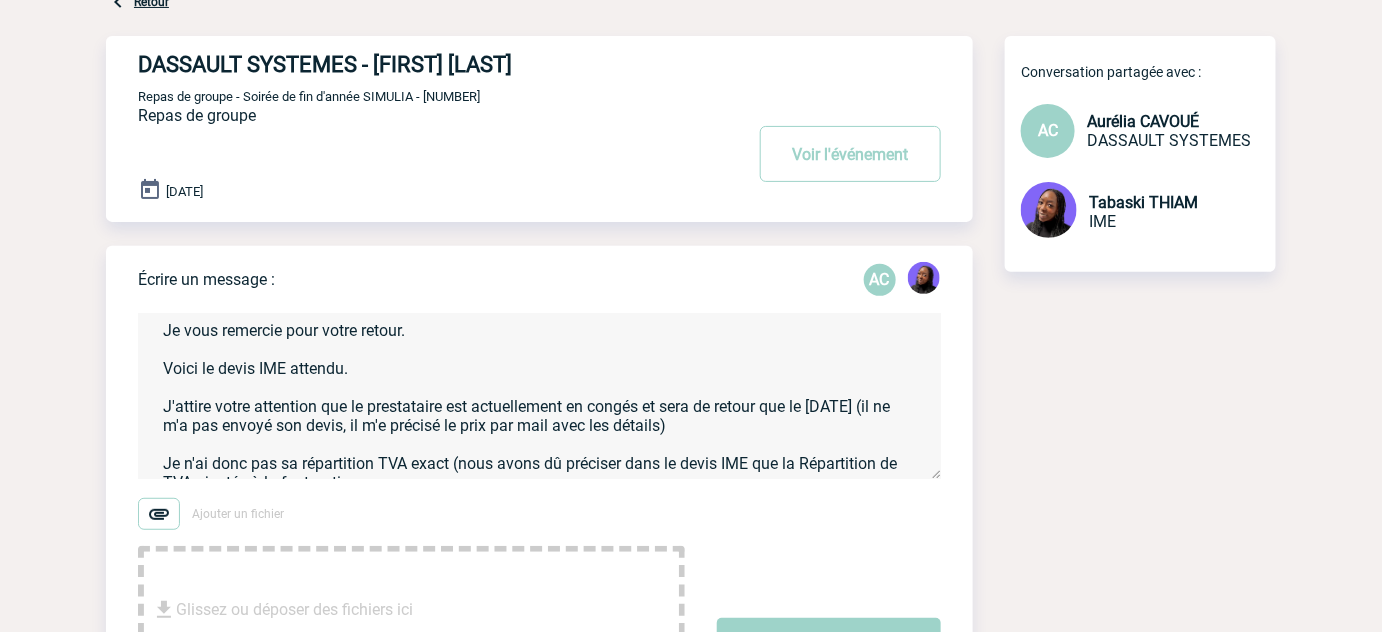 scroll, scrollTop: 86, scrollLeft: 0, axis: vertical 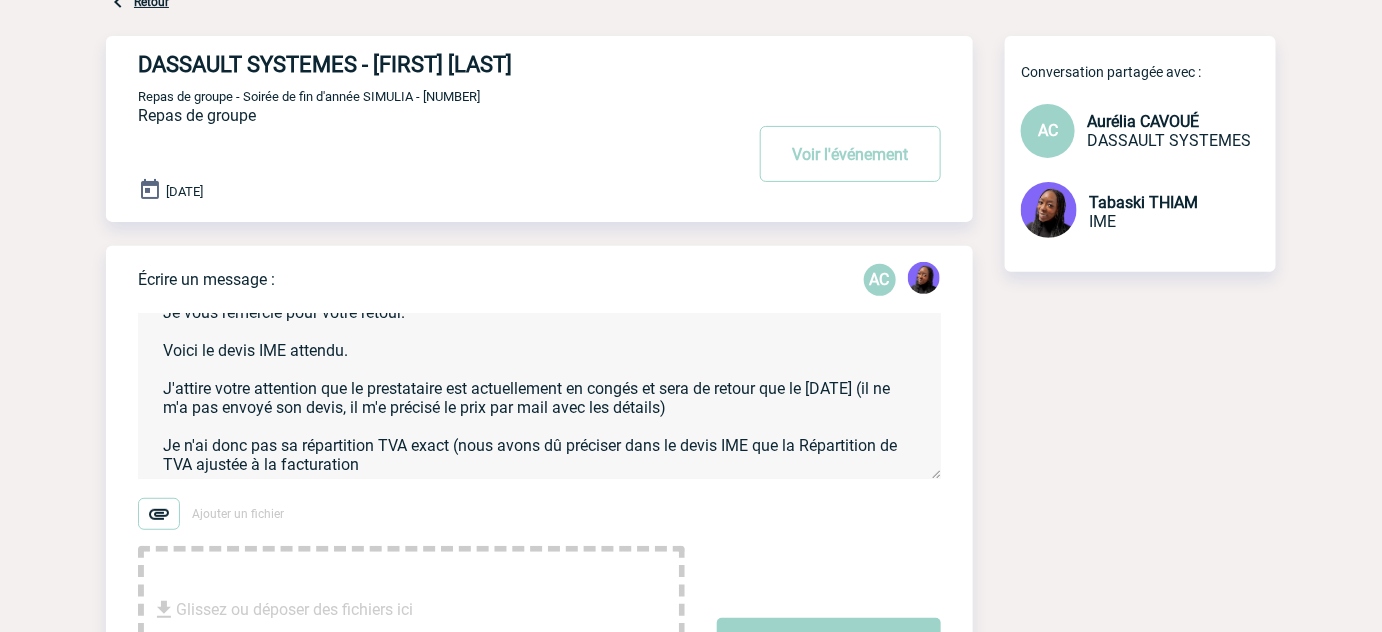 click on "Bonjour Aurélia,
Je vous remercie pour votre retour.
Voici le devis IME attendu.
J'attire votre attention que le prestataire est actuellement en congés et sera de retour que le [DATE] (il ne m'a pas envoyé son devis, il m'e précisé le prix par mail avec les détails)
Je n'ai donc pas sa répartition TVA exact (nous avons dû préciser dans le devis IME que la Répartition de TVA ajustée à la facturation" at bounding box center [539, 396] 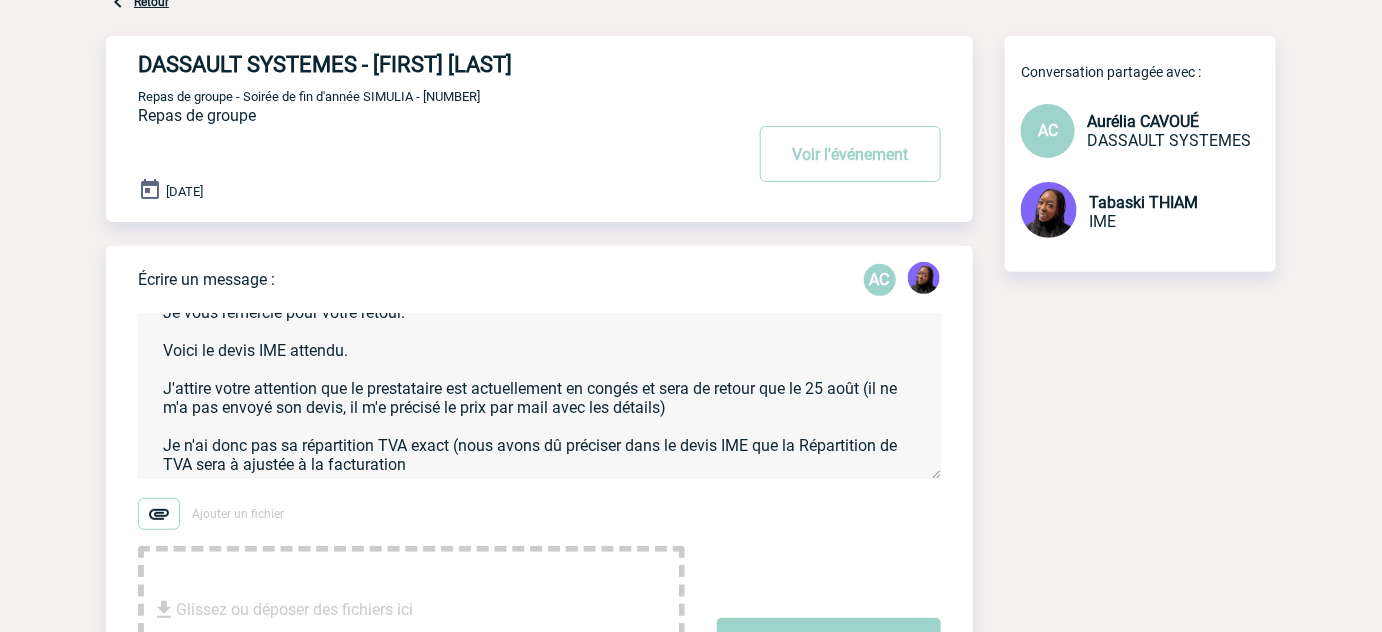 click on "Bonjour [FIRST] [LAST],
Je vous remercie pour votre retour.
Voici le devis IME attendu.
J'attire votre attention que le prestataire est actuellement en congés et sera de retour que le 25 août (il ne m'a pas envoyé son devis, il m'e précisé le prix par mail avec les détails)
Je n'ai donc pas sa répartition TVA exact (nous avons dû préciser dans le devis IME que la Répartition de TVA sera à ajustée à la facturation" at bounding box center (539, 396) 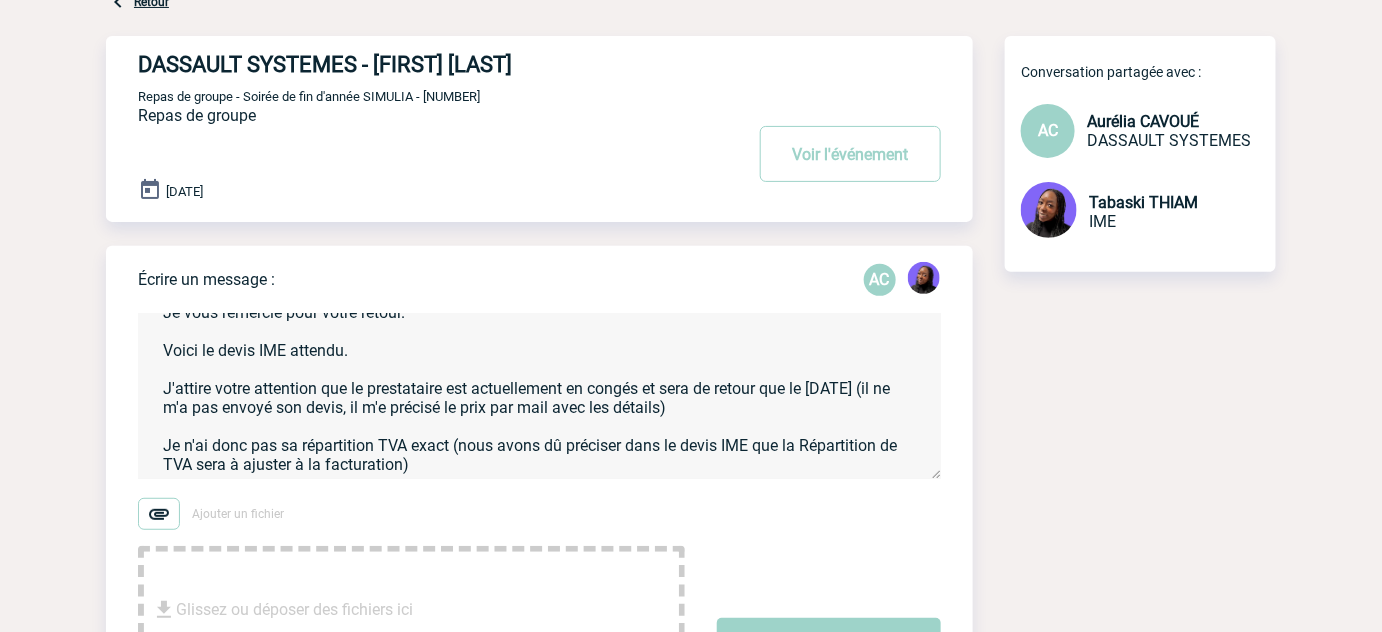 click on "Bonjour [NAME],
Je vous remercie pour votre retour.
Voici le devis IME attendu.
J'attire votre attention que le prestataire est actuellement en congés et sera de retour que le [DATE] (il ne m'a pas envoyé son devis, il m'e précisé le prix par mail avec les détails)
Je n'ai donc pas sa répartition TVA exact (nous avons dû préciser dans le devis IME que la Répartition de TVA sera à ajuster à la facturation)" at bounding box center (539, 396) 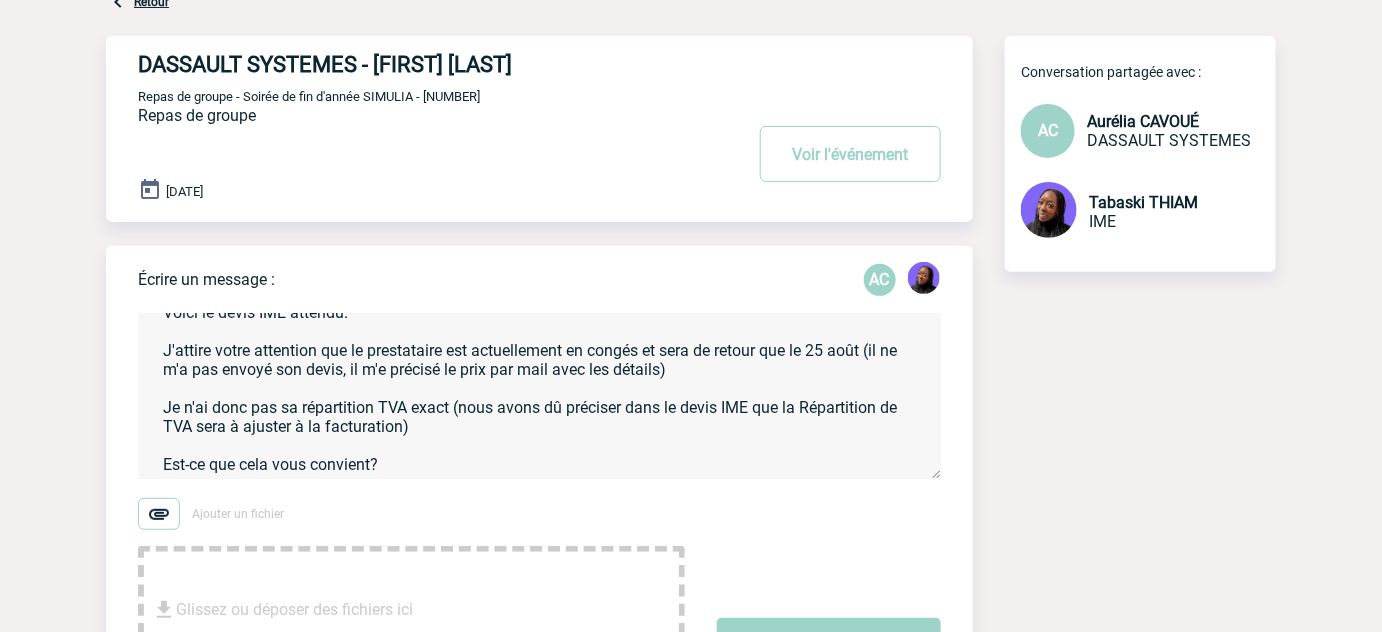 scroll, scrollTop: 145, scrollLeft: 0, axis: vertical 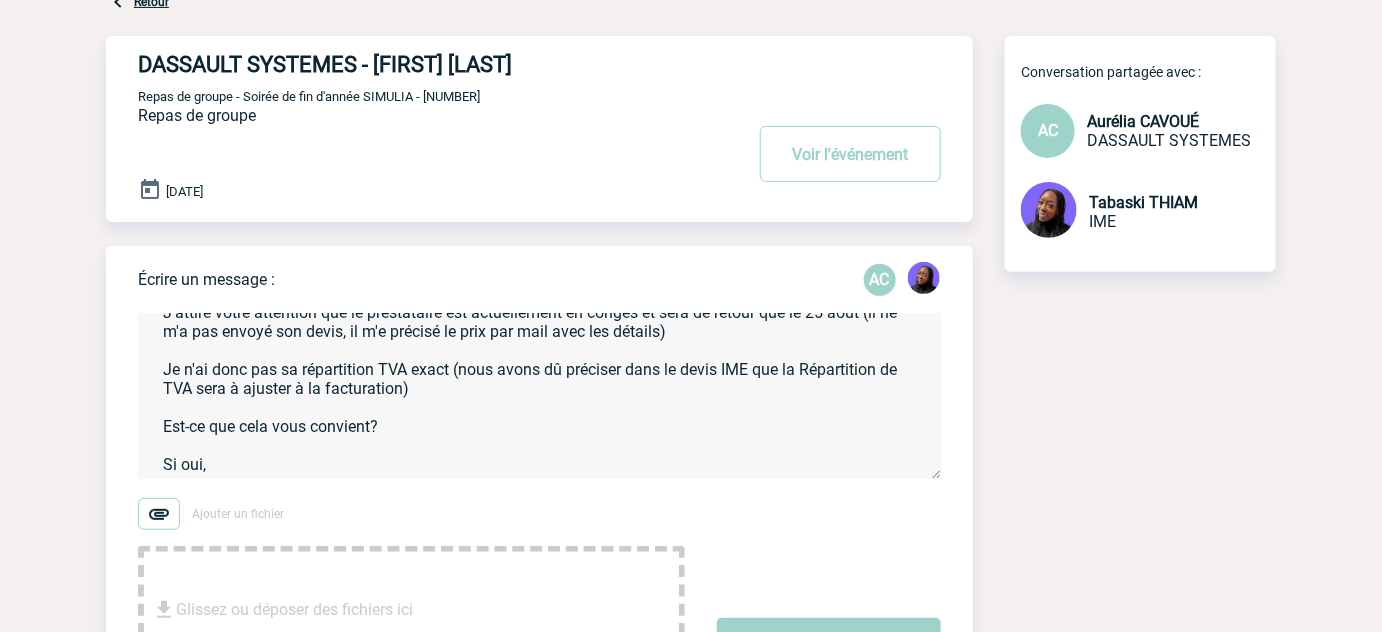 paste on "Je confirme avoir pris connaissance du devis n°PROXXXX d'un montant de XXXX euros HT et Conditions Générales de Ventes applicables.
Je donne mon Bon pour Accord confirmant cet évènement de façon ferme et définitive et vous adresse le numéro de PO dès que possible , conformément à notre contrat cadre sous référence" 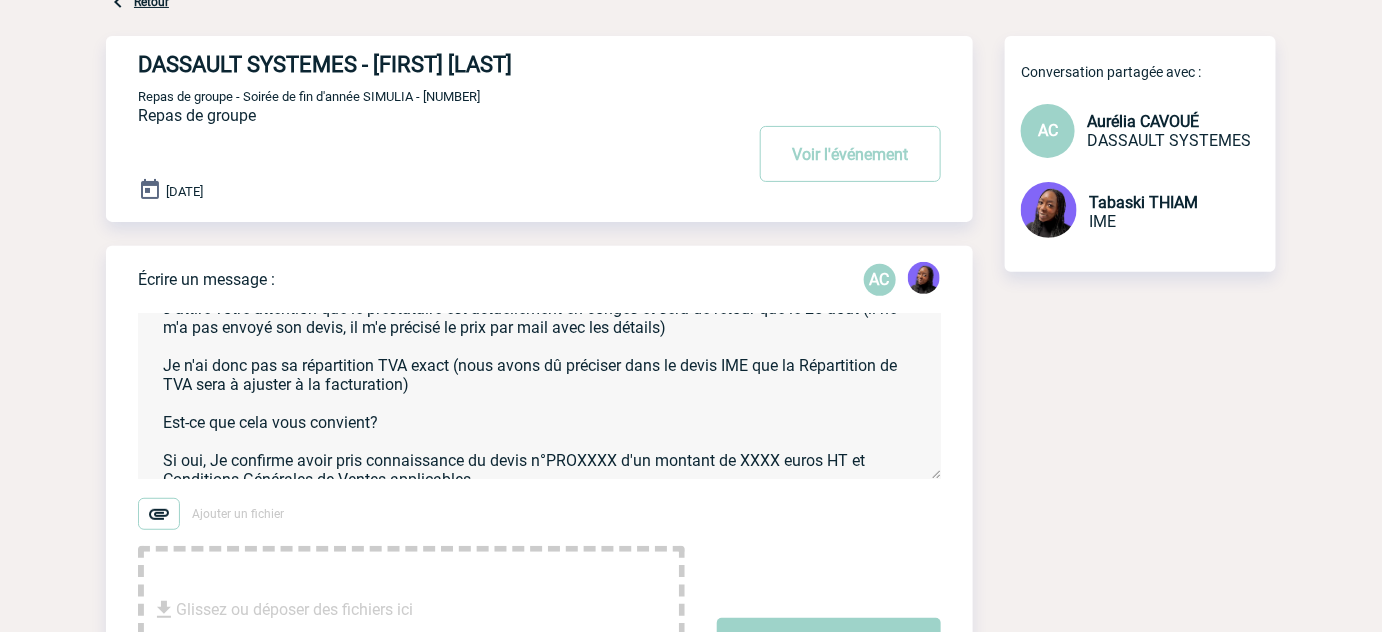 scroll, scrollTop: 204, scrollLeft: 0, axis: vertical 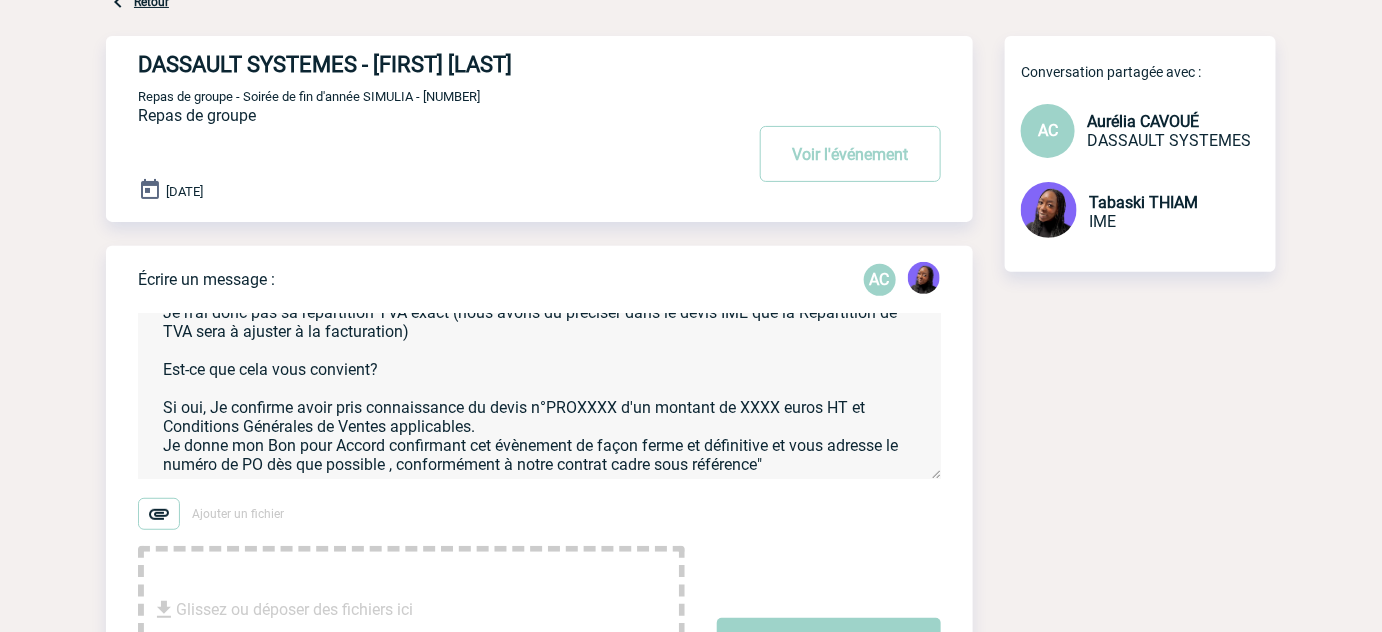 click on "Bonjour [FIRST] [LAST],
Je vous remercie pour votre retour.
Voici le devis IME attendu.
J'attire votre attention que le prestataire est actuellement en congés et sera de retour que le 25 août (il ne m'a pas envoyé son devis, il m'e précisé le prix par mail avec les détails)
Je n'ai donc pas sa répartition TVA exact (nous avons dû préciser dans le devis IME que la Répartition de TVA sera à ajuster à la facturation)
Est-ce que cela vous convient?
Si oui, Je confirme avoir pris connaissance du devis n°PROXXXX d'un montant de XXXX euros HT et Conditions Générales de Ventes applicables.
Je donne mon Bon pour Accord confirmant cet évènement de façon ferme et définitive et vous adresse le numéro de PO dès que possible , conformément à notre contrat cadre sous référence"" at bounding box center [539, 396] 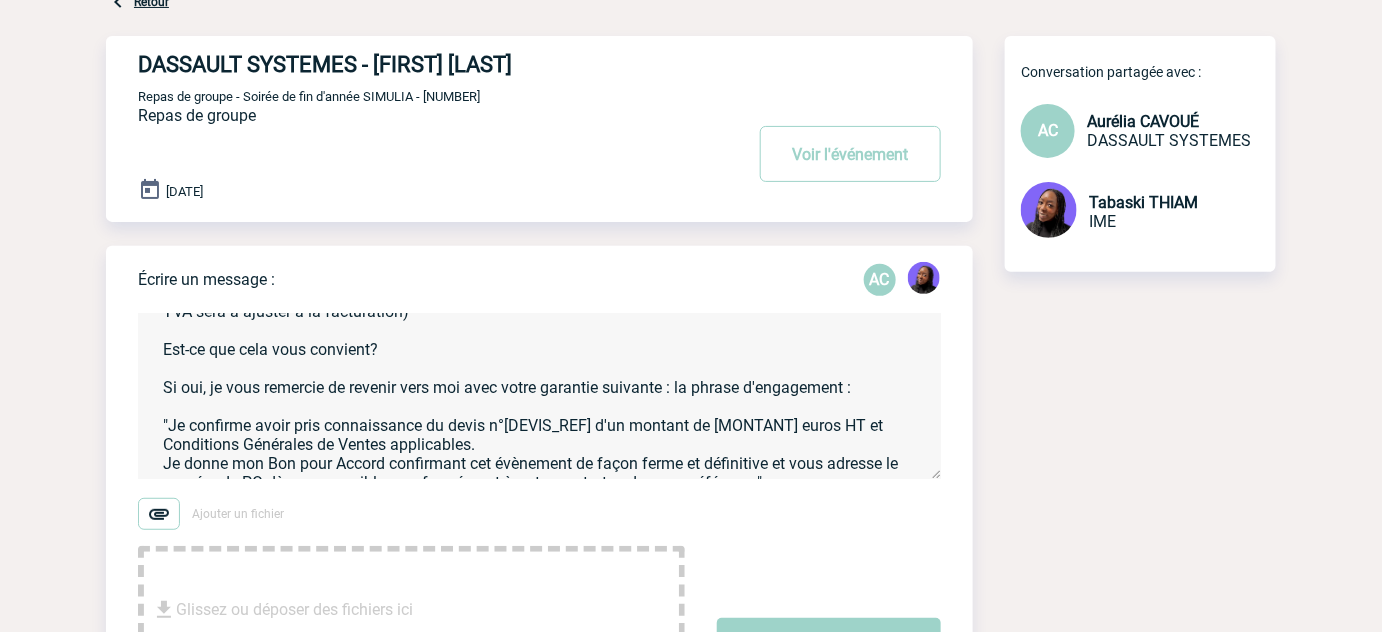 scroll, scrollTop: 240, scrollLeft: 0, axis: vertical 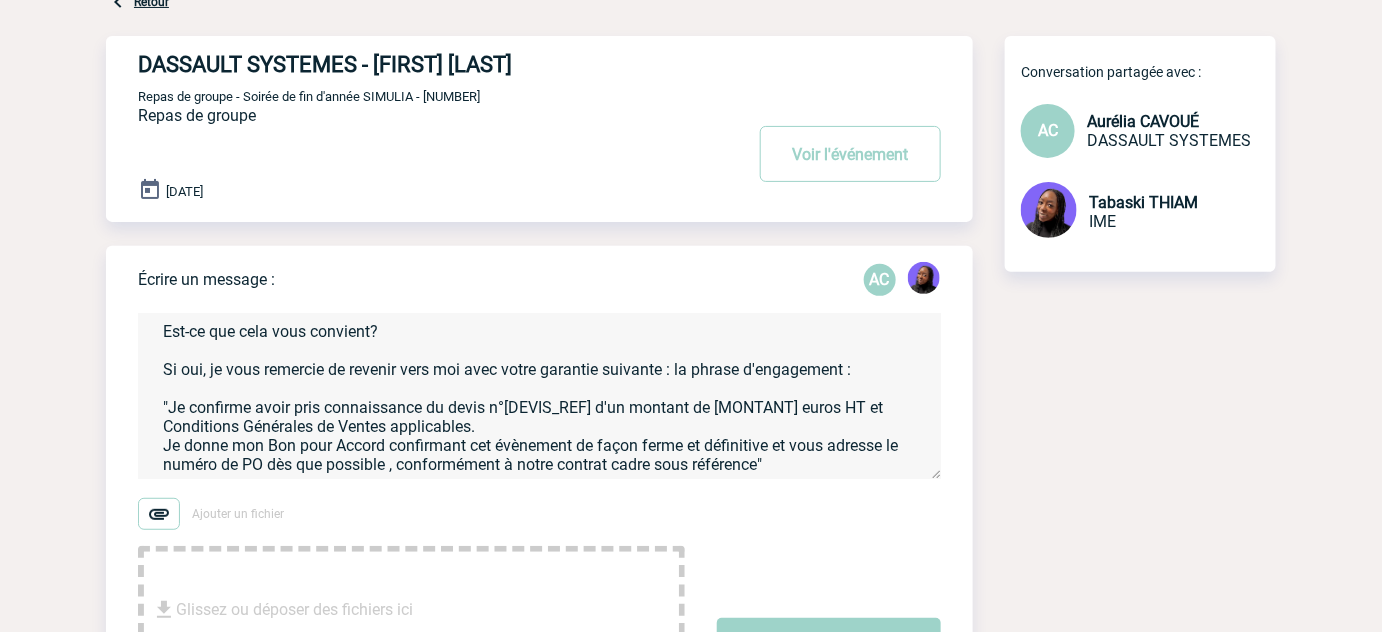 drag, startPoint x: 932, startPoint y: 468, endPoint x: 933, endPoint y: 583, distance: 115.00435 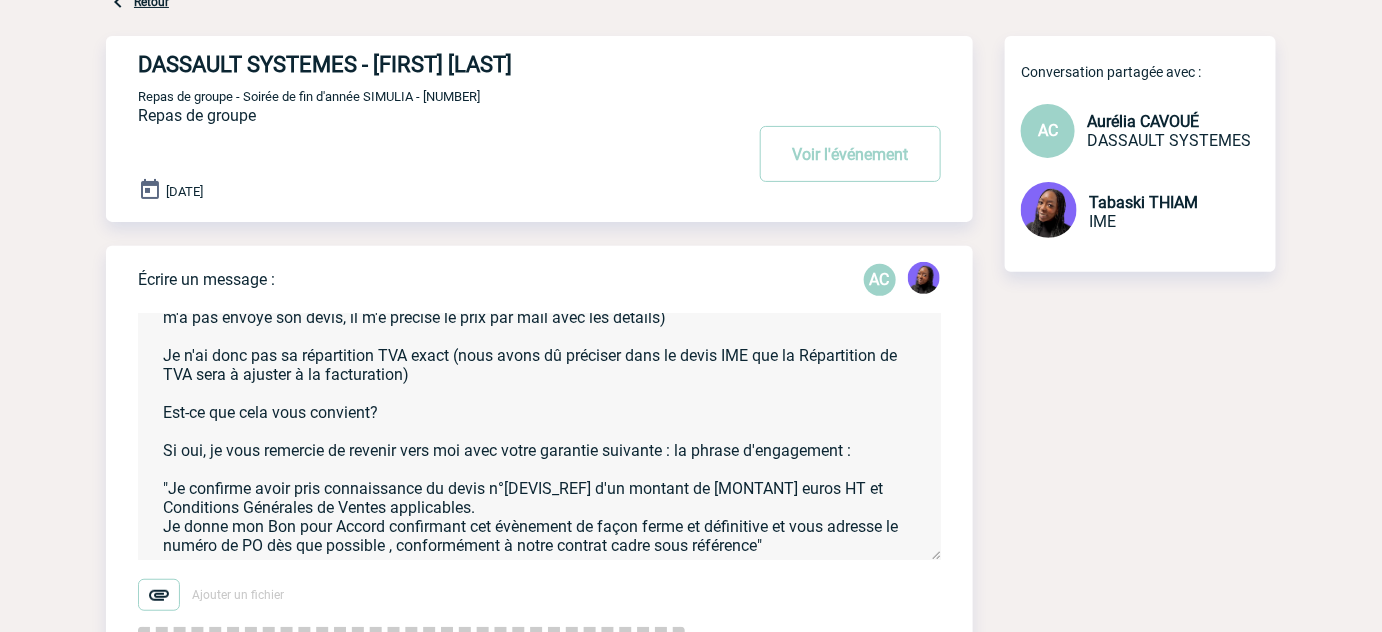 drag, startPoint x: 933, startPoint y: 479, endPoint x: 937, endPoint y: 626, distance: 147.05441 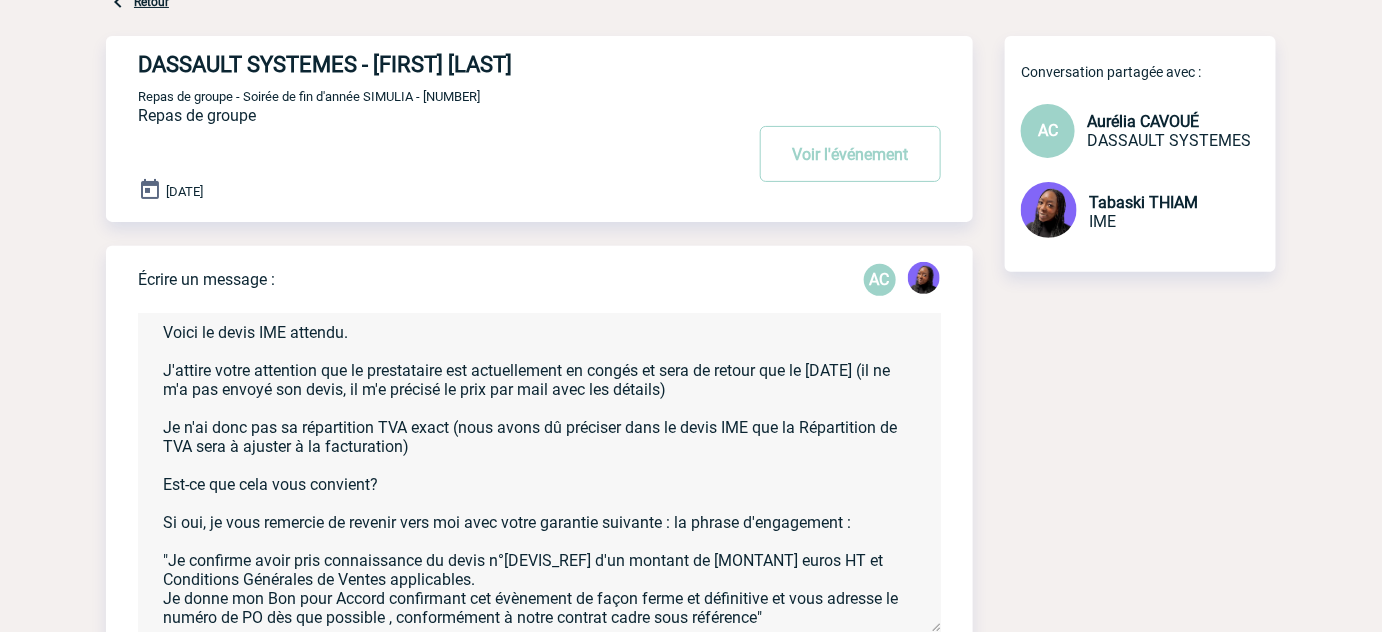 scroll, scrollTop: 115, scrollLeft: 0, axis: vertical 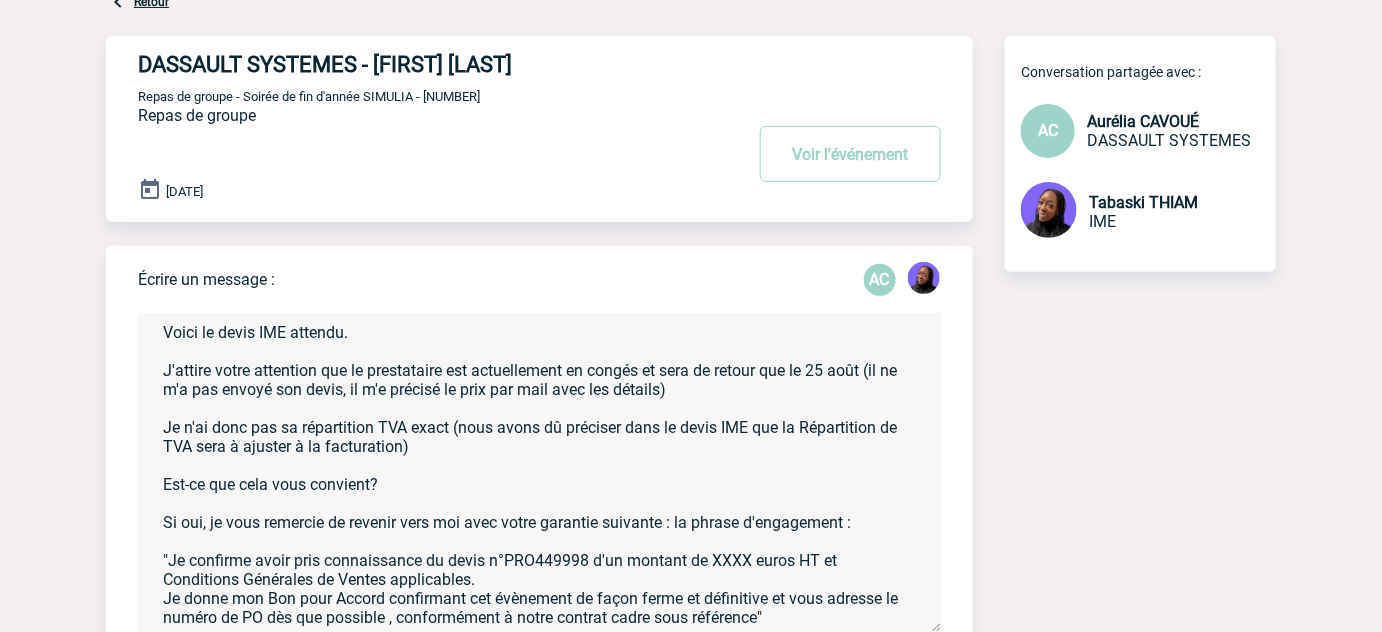 click on "Bonjour [NAME],
Je vous remercie pour votre retour.
Voici le devis IME attendu.
J'attire votre attention que le prestataire est actuellement en congés et sera de retour que le 25 août (il ne m'a pas envoyé son devis, il m'e précisé le prix par mail avec les détails)
Je n'ai donc pas sa répartition TVA exact (nous avons dû préciser dans le devis IME que la Répartition de TVA sera à ajuster à la facturation)
Est-ce que cela vous convient?
Si oui, je vous remercie de revenir vers moi avec votre garantie suivante : la phrase d'engagement :
"Je confirme avoir pris connaissance du devis n°PRO449998 d'un montant de XXXX euros HT et Conditions Générales de Ventes applicables.
Je donne mon Bon pour Accord confirmant cet évènement de façon ferme et définitive et vous adresse le numéro de PO dès que possible , conformément à notre contrat cadre sous référence"" at bounding box center (539, 473) 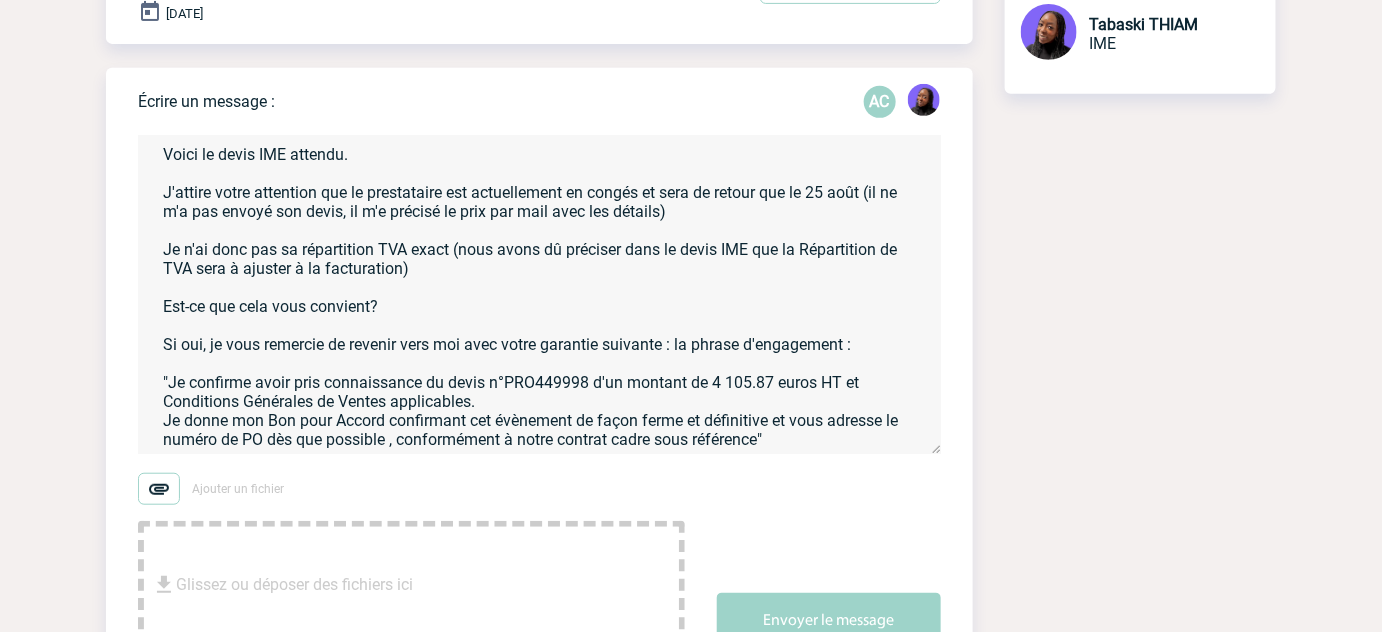 scroll, scrollTop: 272, scrollLeft: 0, axis: vertical 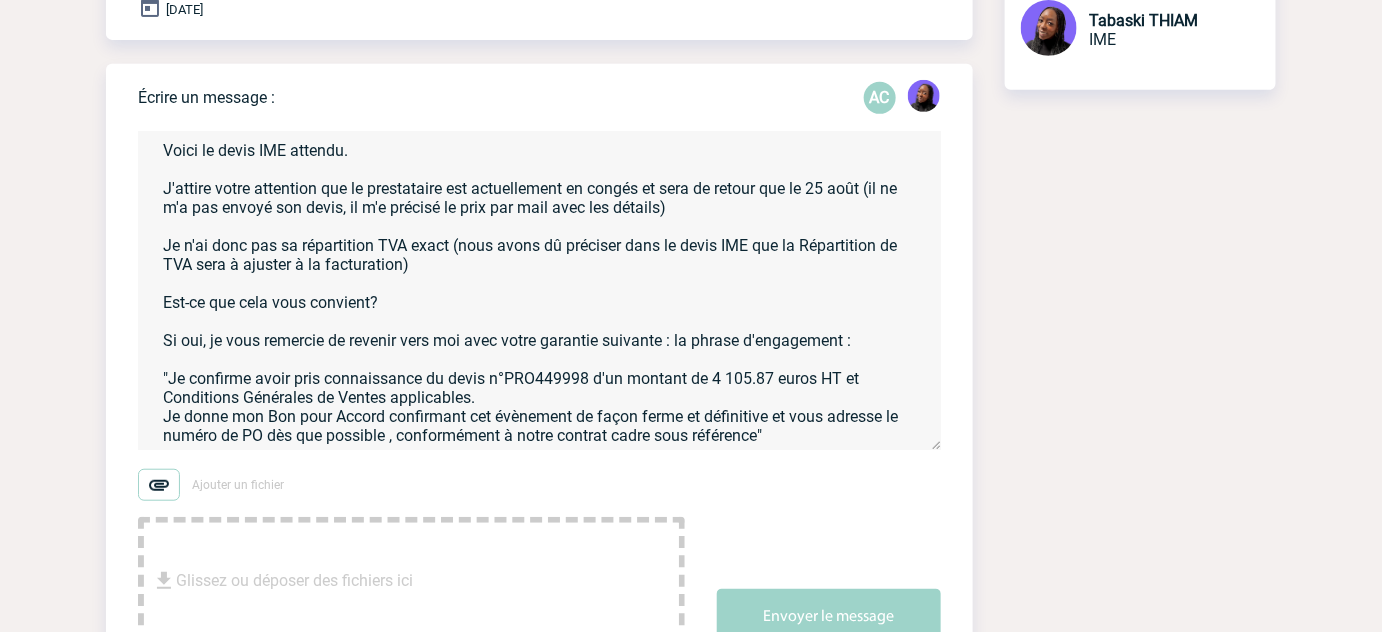 click on "Bonjour [FIRST],
Je vous remercie pour votre retour.
Voici le devis IME attendu.
J'attire votre attention que le prestataire est actuellement en congés et sera de retour que le 25 août (il ne m'a pas envoyé son devis, il m'e précisé le prix par mail avec les détails)
Je n'ai donc pas sa répartition TVA exact (nous avons dû préciser dans le devis IME que la Répartition de TVA sera à ajuster à la facturation)
Est-ce que cela vous convient?
Si oui, je vous remercie de revenir vers moi avec votre garantie suivante : la phrase d'engagement :
"Je confirme avoir pris connaissance du devis n°PRO449998 d'un montant de 4 105.87 euros HT et Conditions Générales de Ventes applicables.
Je donne mon Bon pour Accord confirmant cet évènement de façon ferme et définitive et vous adresse le numéro de PO dès que possible , conformément à notre contrat cadre sous référence"" at bounding box center (539, 291) 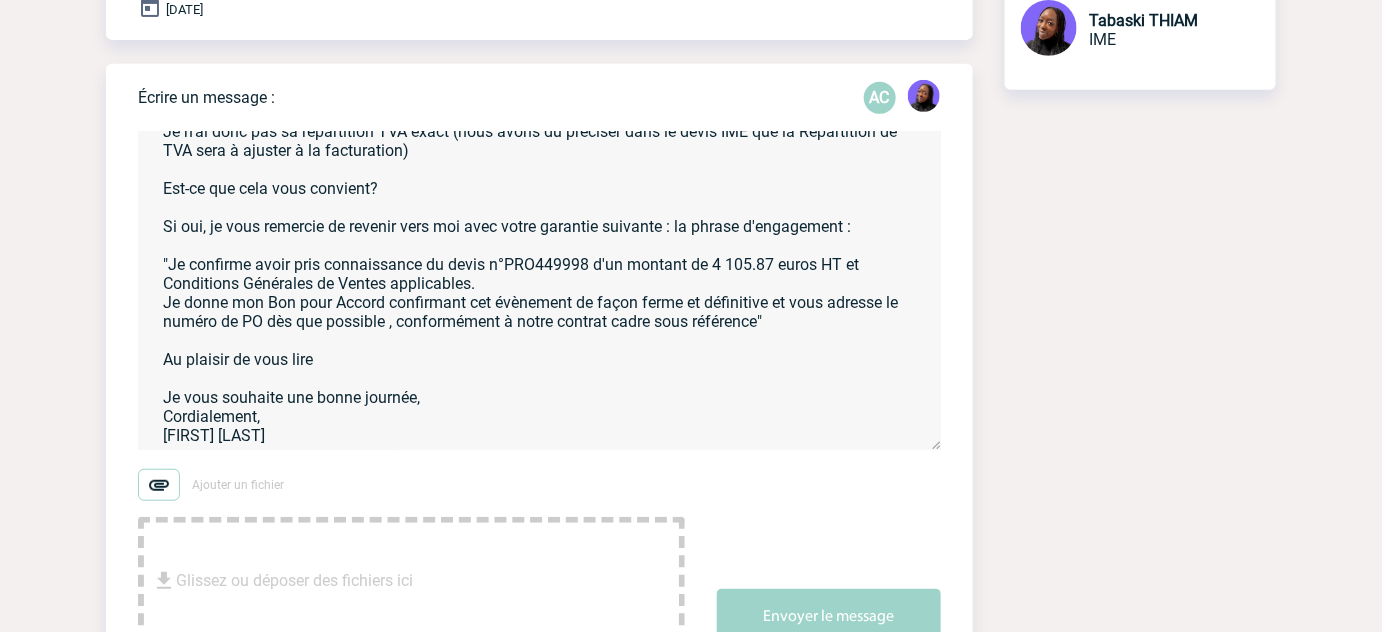 scroll, scrollTop: 0, scrollLeft: 0, axis: both 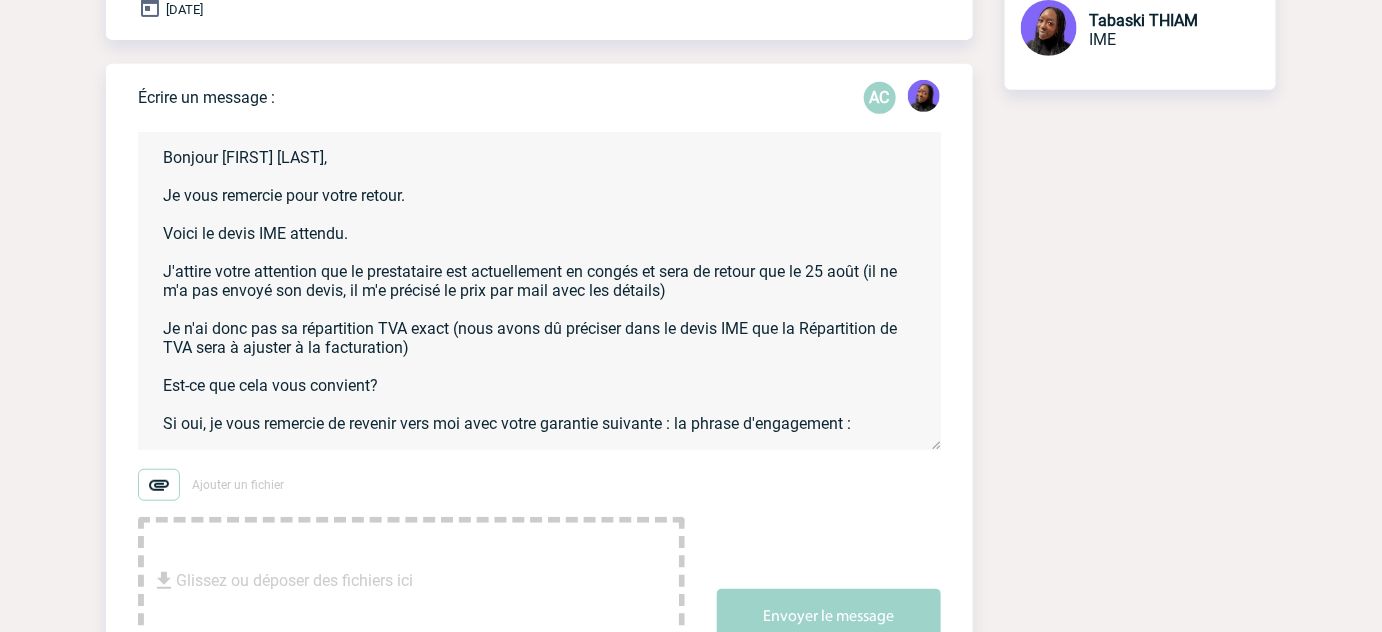 click on "Bonjour [FIRST] [LAST],
Je vous remercie pour votre retour.
Voici le devis IME attendu.
J'attire votre attention que le prestataire est actuellement en congés et sera de retour que le 25 août (il ne m'a pas envoyé son devis, il m'e précisé le prix par mail avec les détails)
Je n'ai donc pas sa répartition TVA exact (nous avons dû préciser dans le devis IME que la Répartition de TVA sera à ajuster à la facturation)
Est-ce que cela vous convient?
Si oui, je vous remercie de revenir vers moi avec votre garantie suivante : la phrase d'engagement :
"Je confirme avoir pris connaissance du devis n°PRO449998 d'un montant de 4 105.87 euros HT et Conditions Générales de Ventes applicables.
Je donne mon Bon pour Accord confirmant cet évènement de façon ferme et définitive et vous adresse le numéro de PO dès que possible , conformément à notre contrat cadre sous référence"
Au plaisir de vous lire
Je vous souhaite une bonne journée,
Cordialement,
[FIRST] [LAST]" at bounding box center [539, 291] 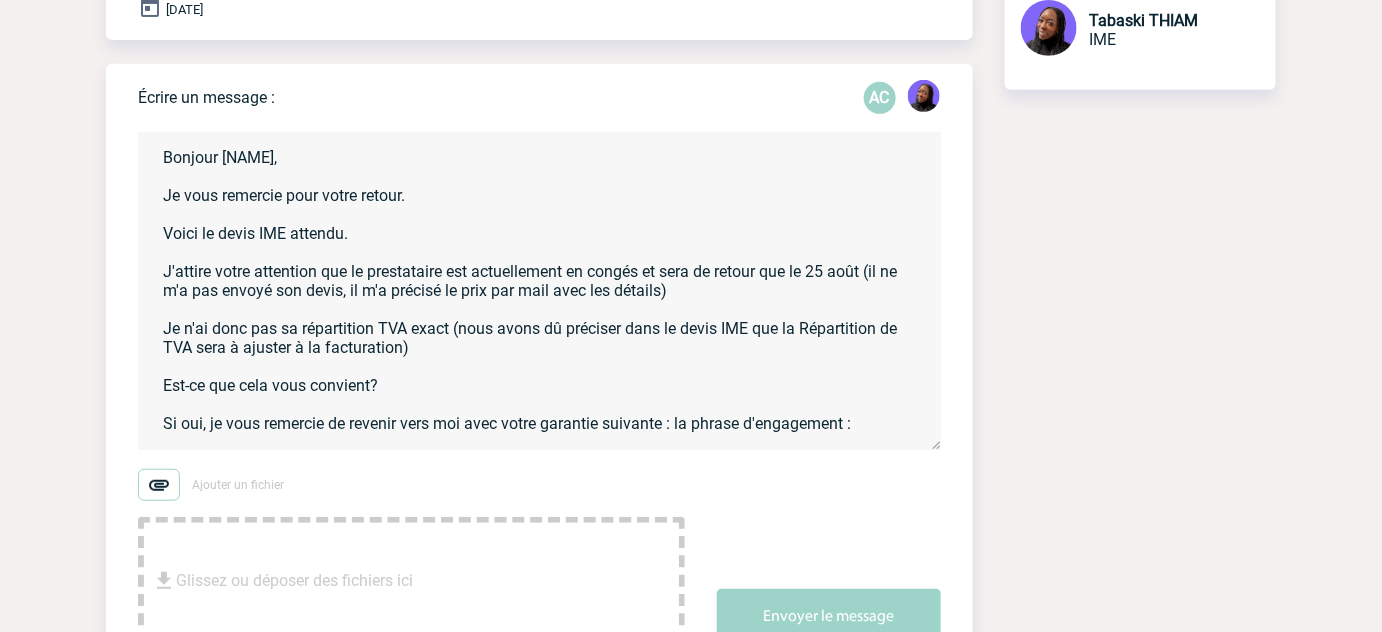 click on "Bonjour [NAME],
Je vous remercie pour votre retour.
Voici le devis IME attendu.
J'attire votre attention que le prestataire est actuellement en congés et sera de retour que le 25 août (il ne m'a pas envoyé son devis, il m'a précisé le prix par mail avec les détails)
Je n'ai donc pas sa répartition TVA exact (nous avons dû préciser dans le devis IME que la Répartition de TVA sera à ajuster à la facturation)
Est-ce que cela vous convient?
Si oui, je vous remercie de revenir vers moi avec votre garantie suivante : la phrase d'engagement :
"Je confirme avoir pris connaissance du devis n°PRO449998 d'un montant de 4 105.87 euros HT et Conditions Générales de Ventes applicables.
Je donne mon Bon pour Accord confirmant cet évènement de façon ferme et définitive et vous adresse le numéro de PO dès que possible , conformément à notre contrat cadre sous référence"
Au plaisir de vous lire
Je vous souhaite une bonne journée,
Cordialement,
[LAST] [LAST]" at bounding box center (539, 291) 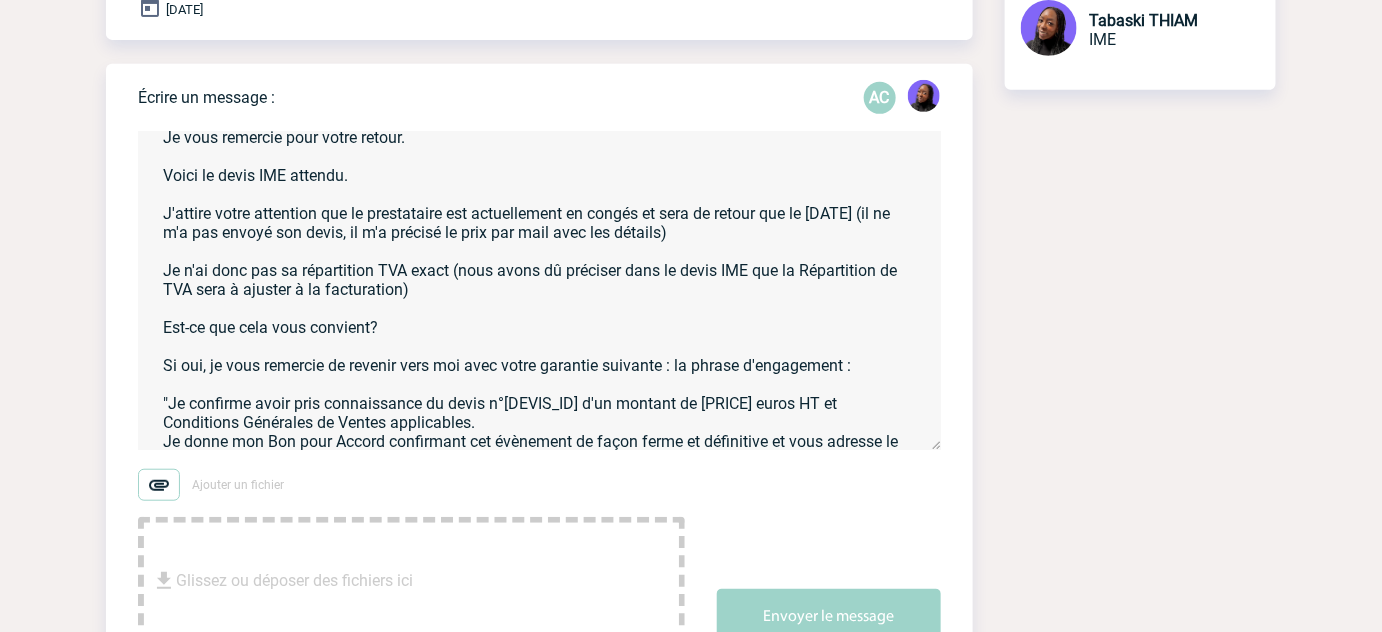 scroll, scrollTop: 90, scrollLeft: 0, axis: vertical 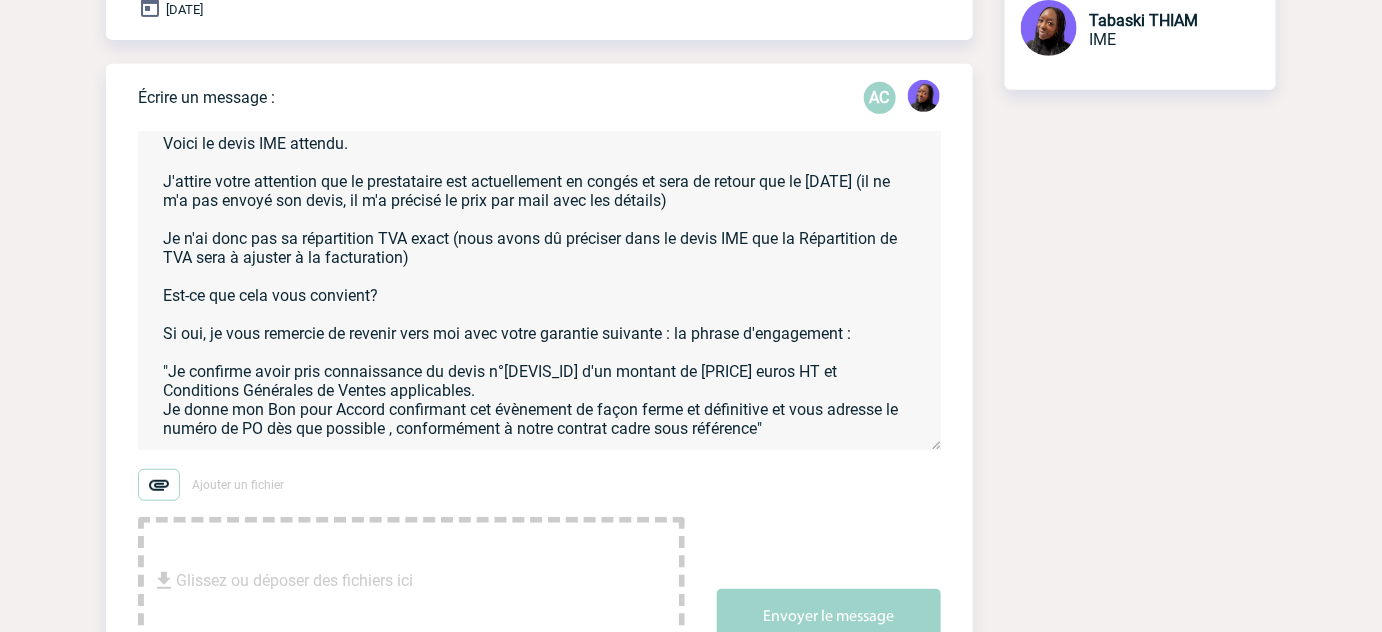click on "Bonjour [NAME],
Je vous remercie pour votre retour.
Voici le devis IME attendu.
J'attire votre attention que le prestataire est actuellement en congés et sera de retour que le [DATE] (il ne m'a pas envoyé son devis, il m'a précisé le prix par mail avec les détails)
Je n'ai donc pas sa répartition TVA exact (nous avons dû préciser dans le devis IME que la Répartition de TVA sera à ajuster à la facturation)
Est-ce que cela vous convient?
Si oui, je vous remercie de revenir vers moi avec votre garantie suivante : la phrase d'engagement :
"Je confirme avoir pris connaissance du devis n°[DEVIS_ID] d'un montant de [PRICE] euros HT et Conditions Générales de Ventes applicables.
Je donne mon Bon pour Accord confirmant cet évènement de façon ferme et définitive et vous adresse le numéro de PO dès que possible , conformément à notre contrat cadre sous référence"
Au plaisir de vous lire
Je vous souhaite une bonne journée,
Cordialement,
[LAST_NAME] [LAST_NAME]" at bounding box center [539, 291] 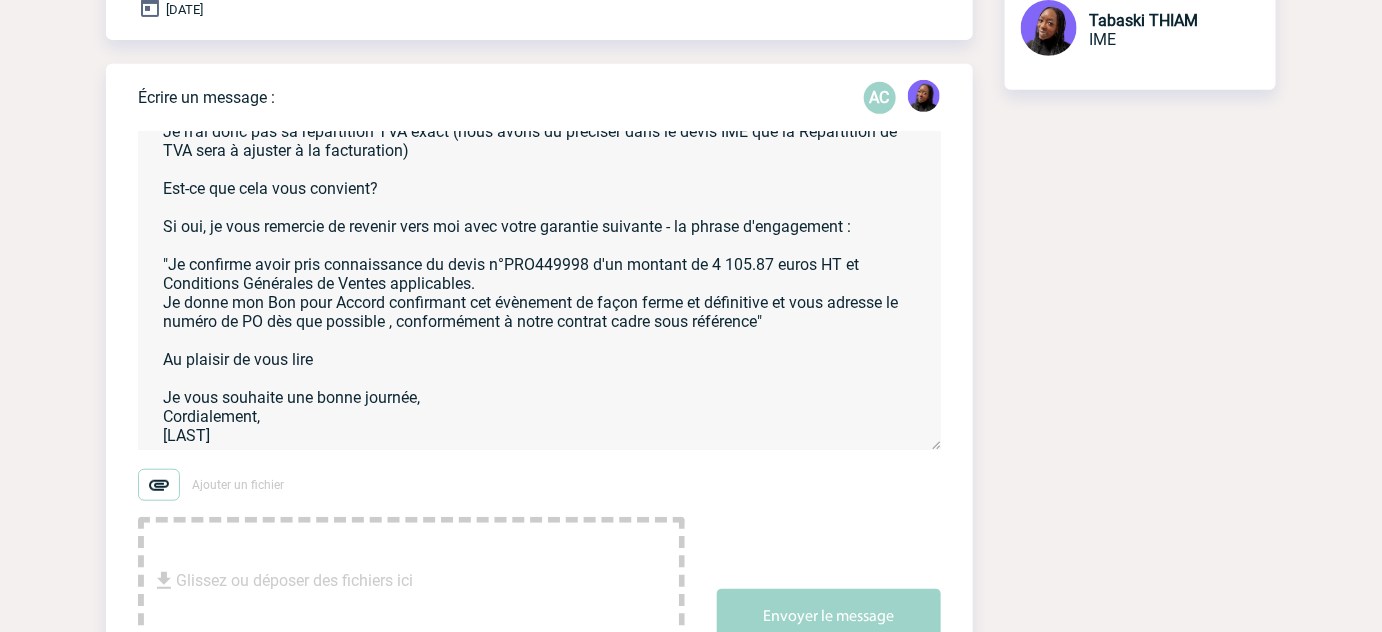 scroll, scrollTop: 233, scrollLeft: 0, axis: vertical 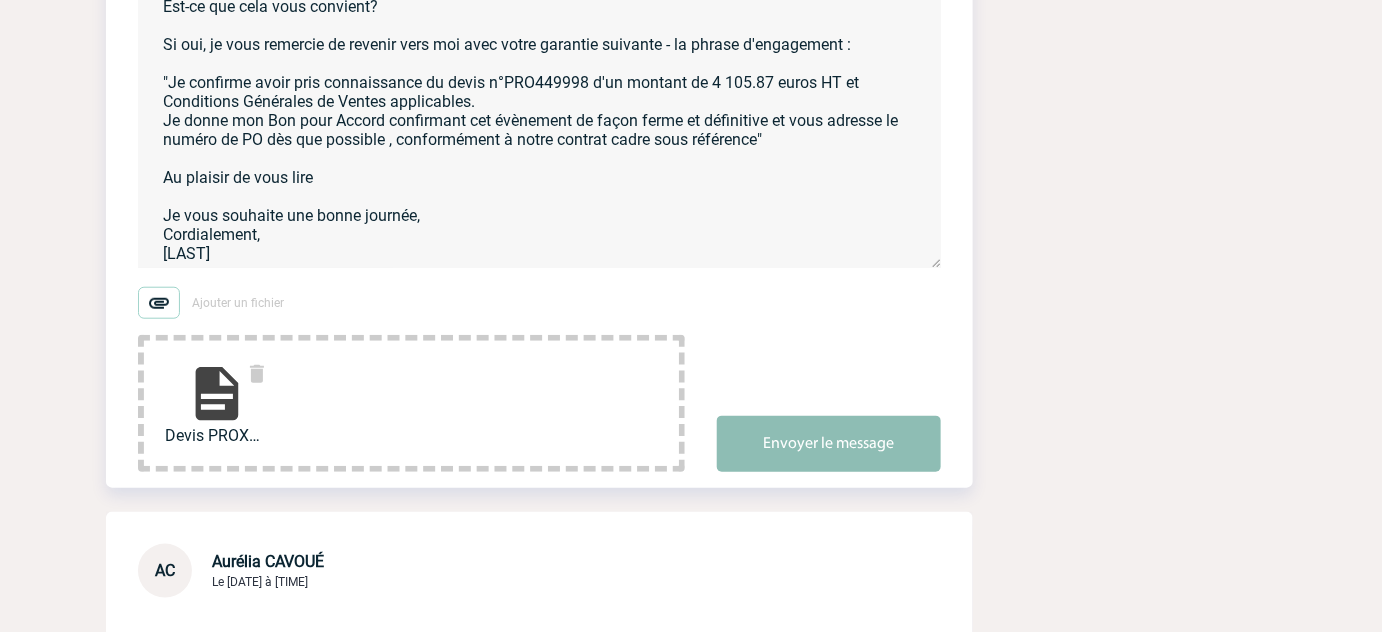 click on "Envoyer le message" at bounding box center (829, 444) 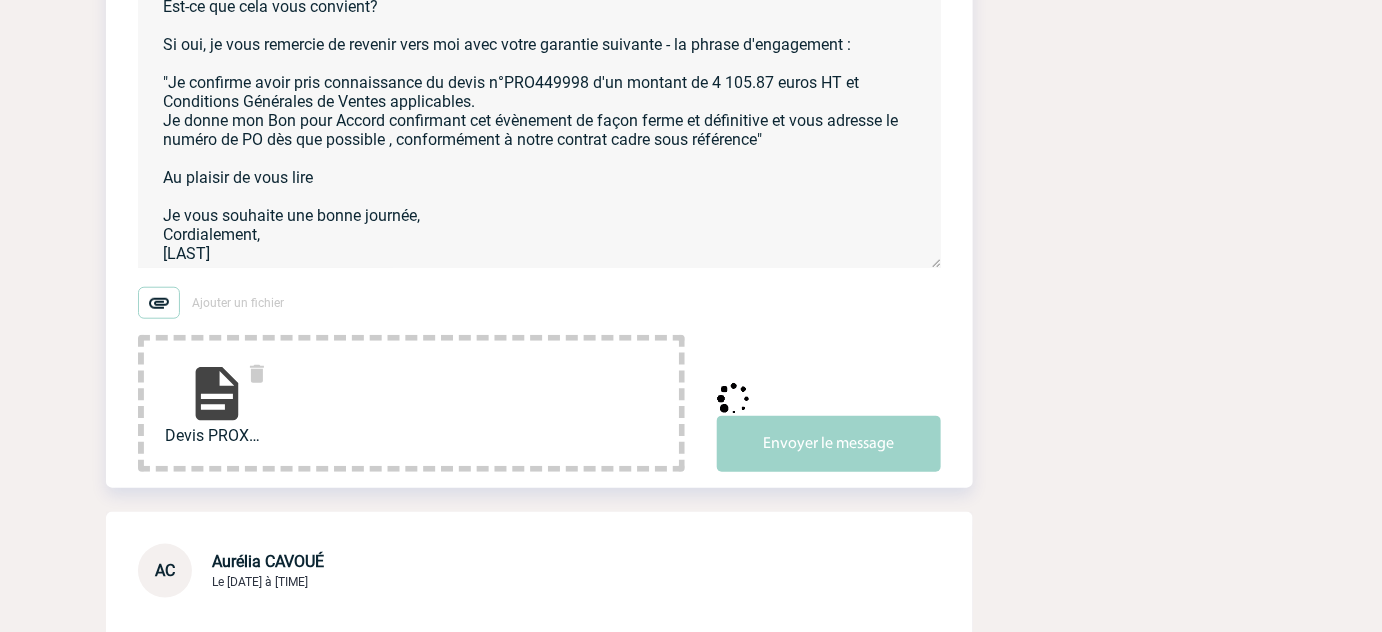 type 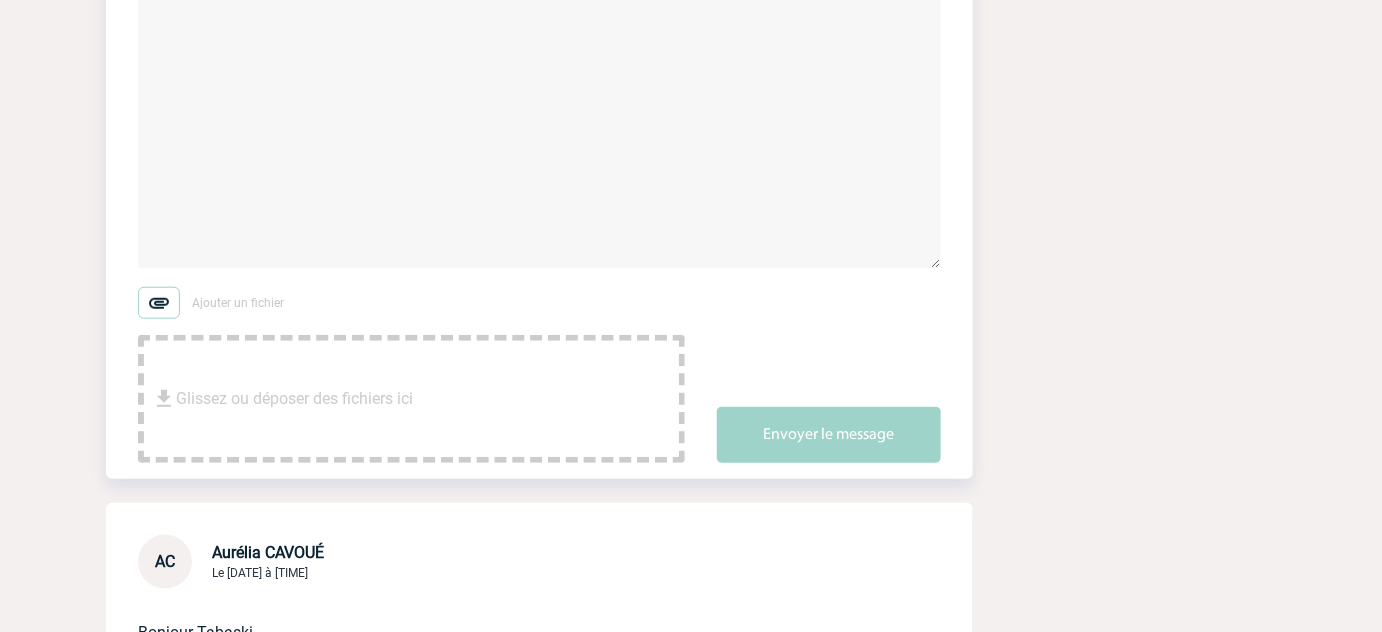 scroll, scrollTop: 688, scrollLeft: 0, axis: vertical 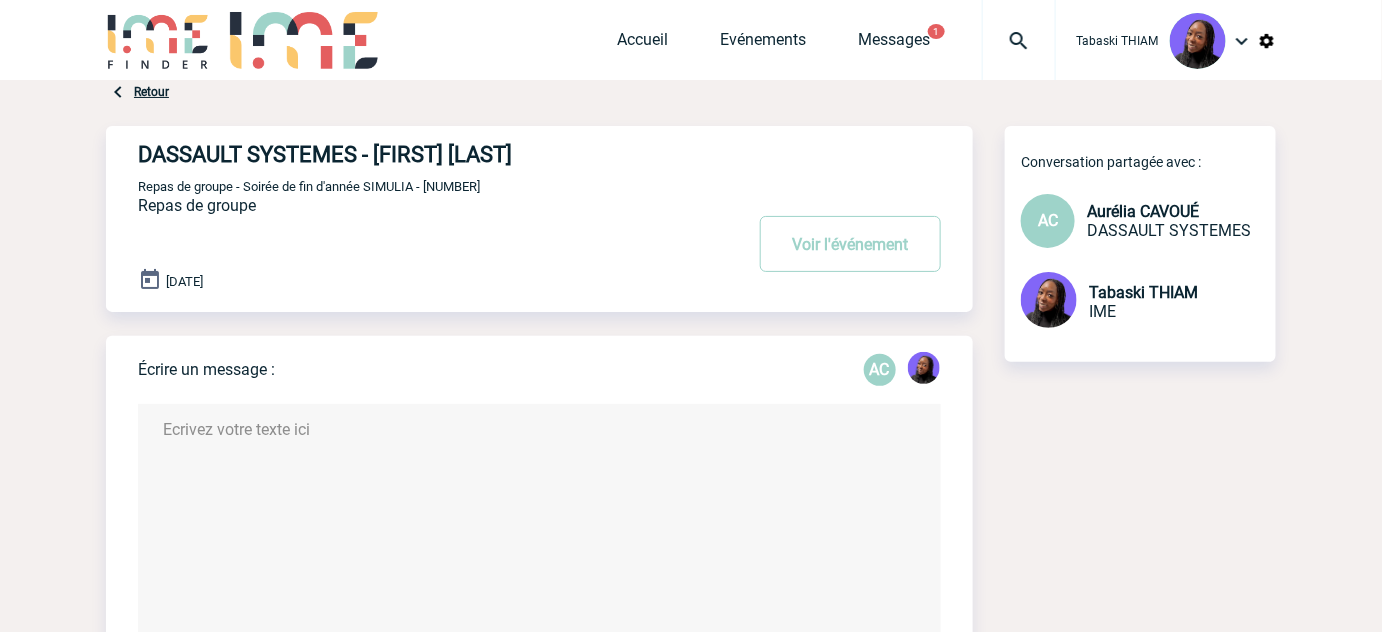 click on "Repas de groupe - Soirée de fin d'année SIMULIA - [NUMBER]" at bounding box center [309, 186] 